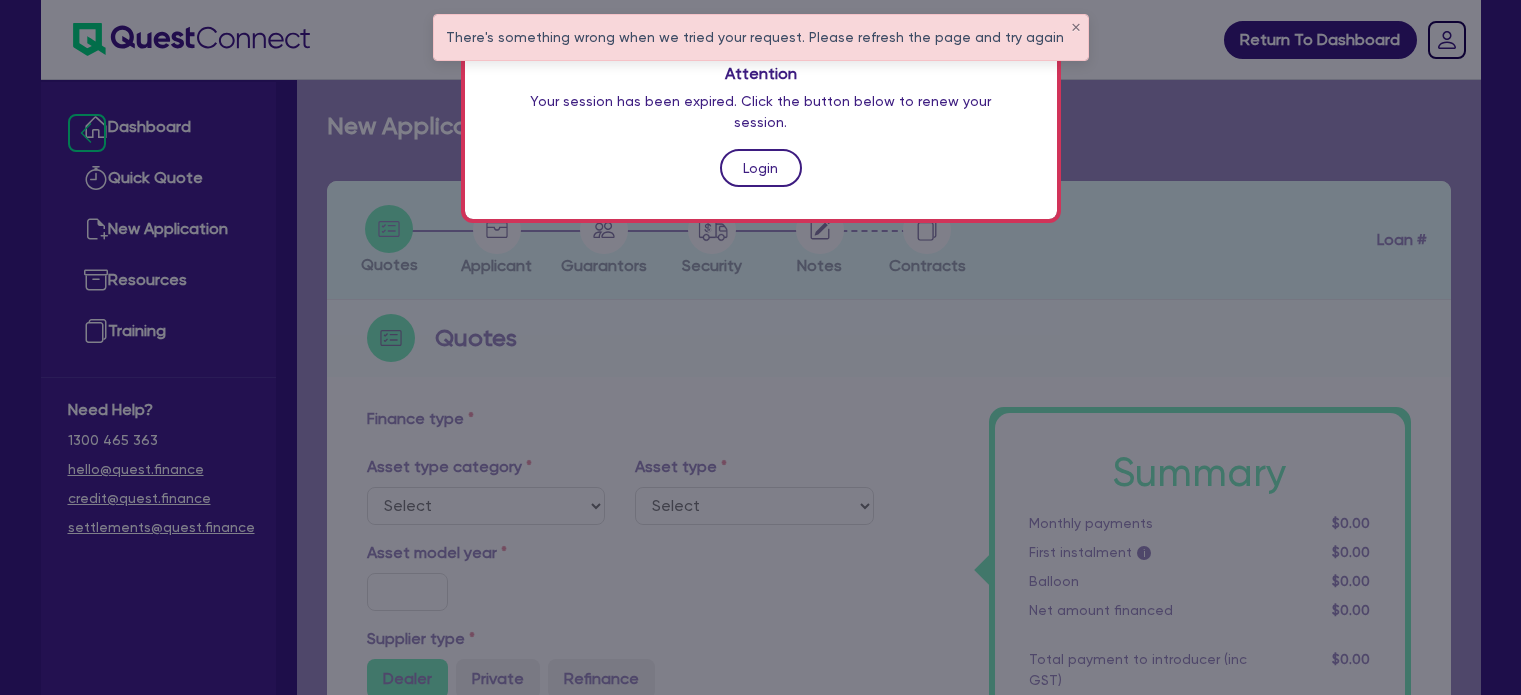scroll, scrollTop: 0, scrollLeft: 0, axis: both 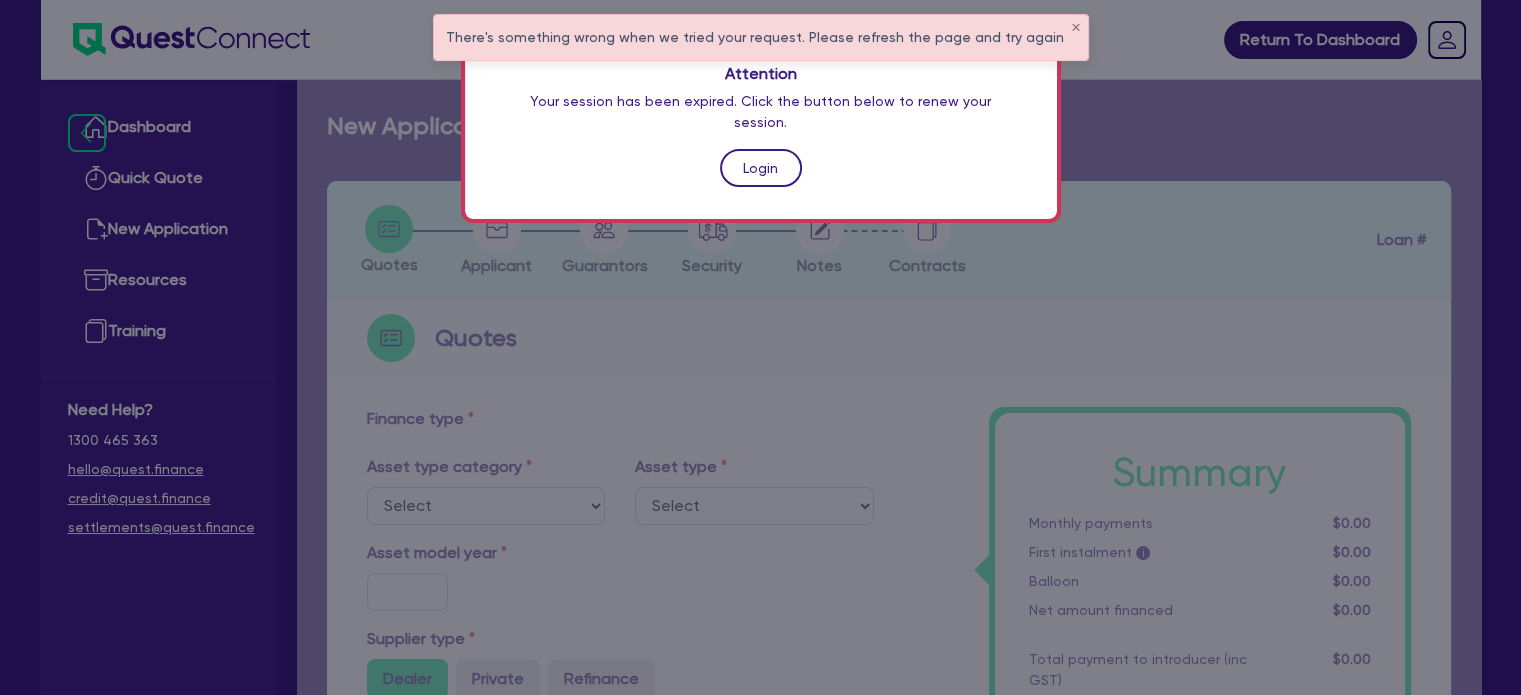 click on "Login" at bounding box center [761, 168] 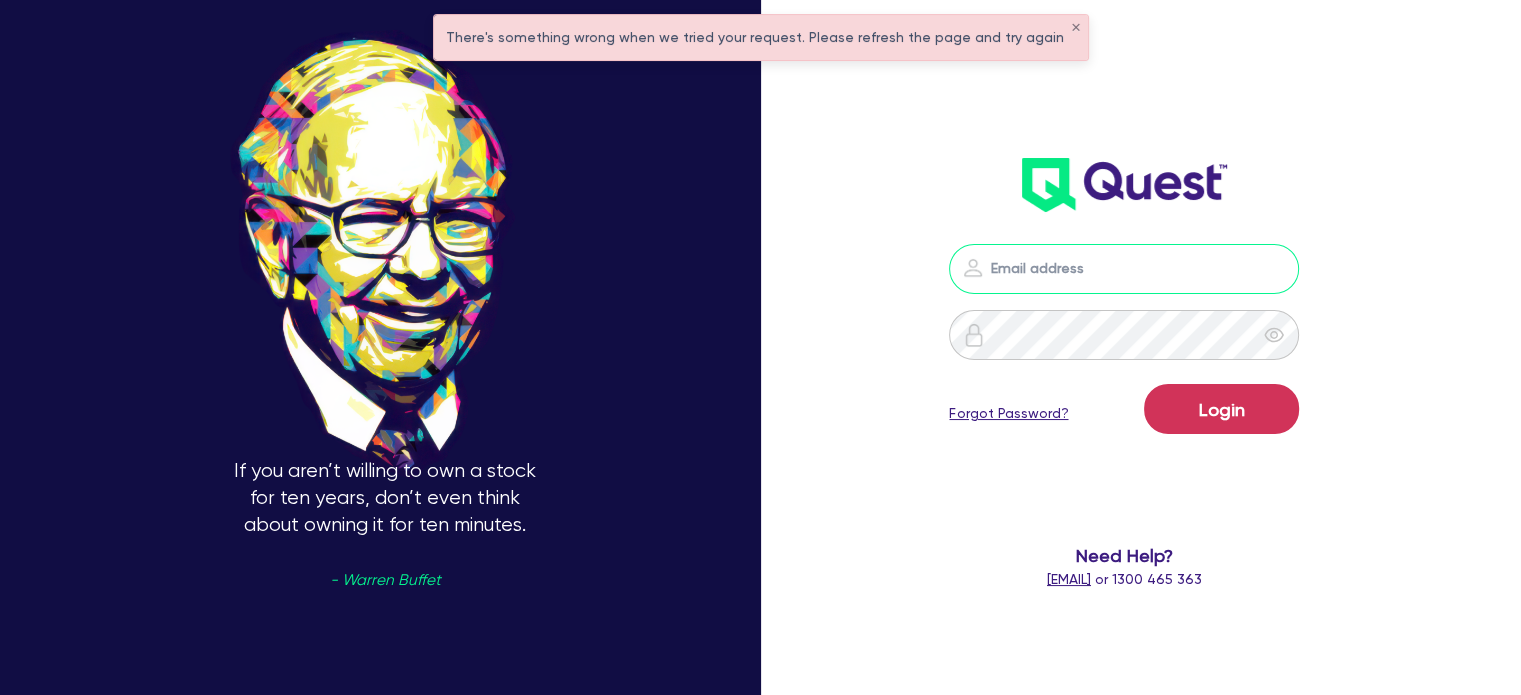 type on "[EMAIL]" 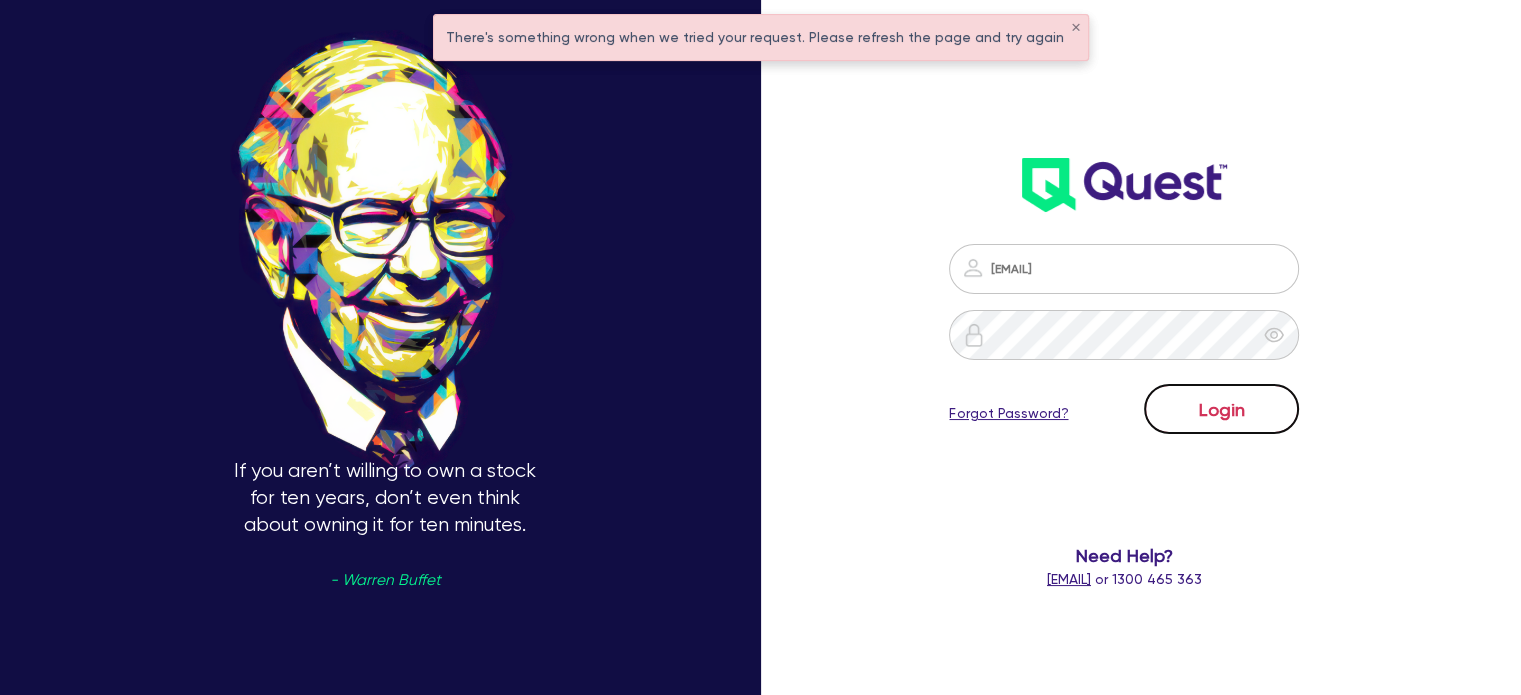 click on "Login" at bounding box center [1221, 409] 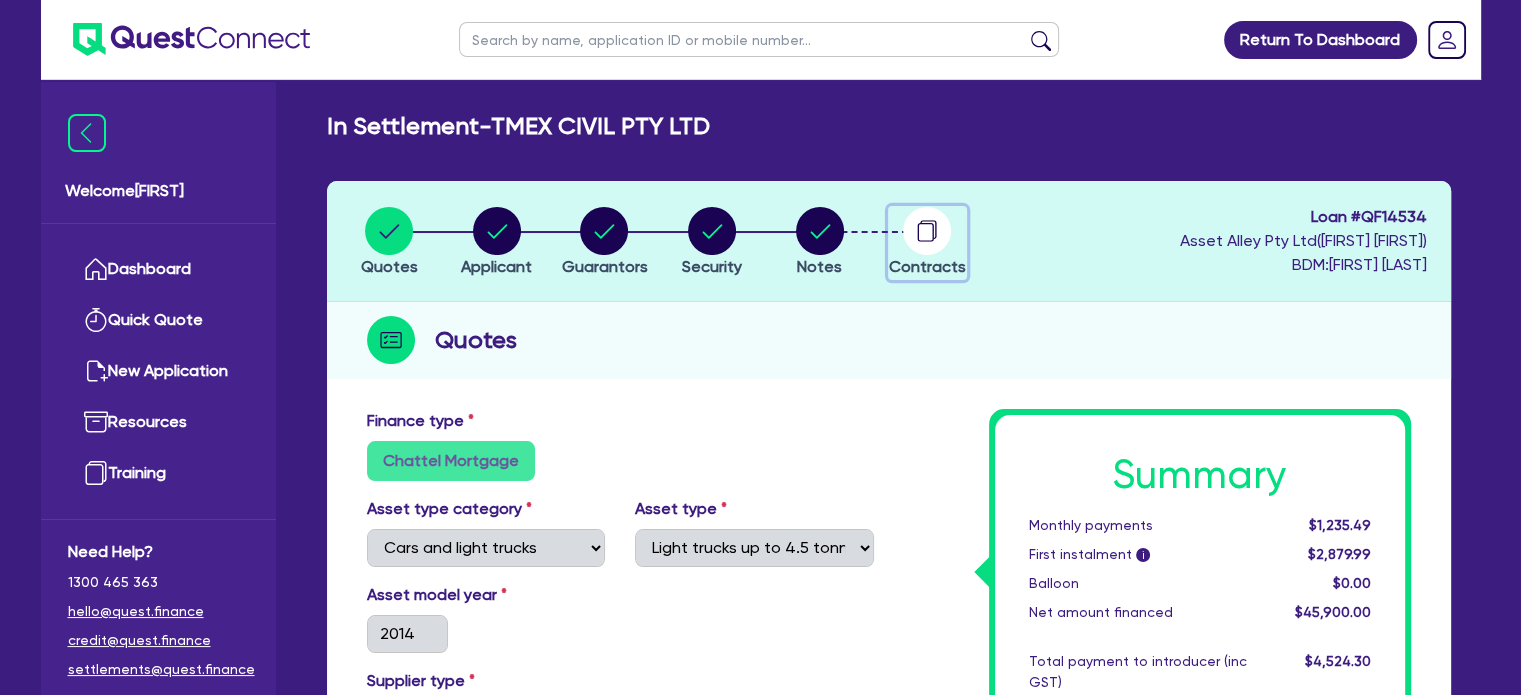 click at bounding box center [927, 231] 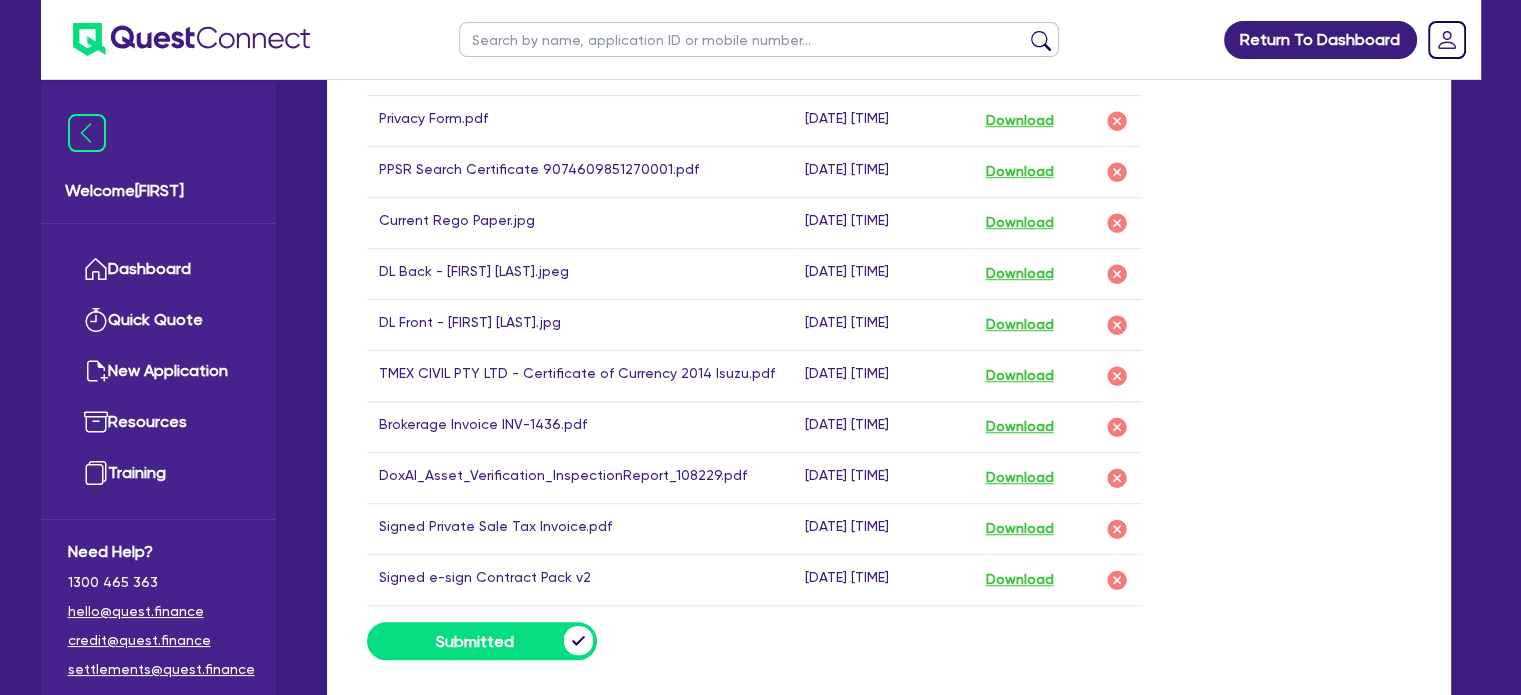 scroll, scrollTop: 800, scrollLeft: 0, axis: vertical 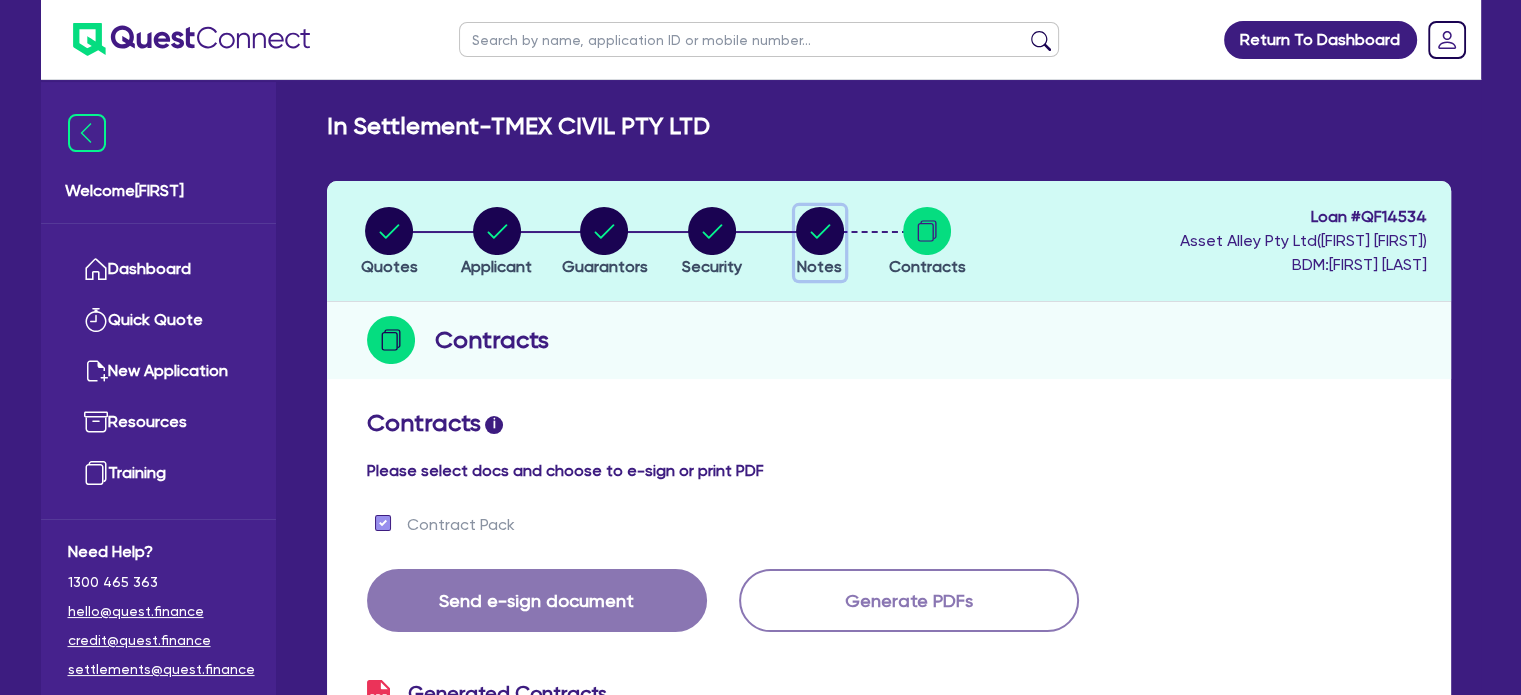 click at bounding box center (820, 231) 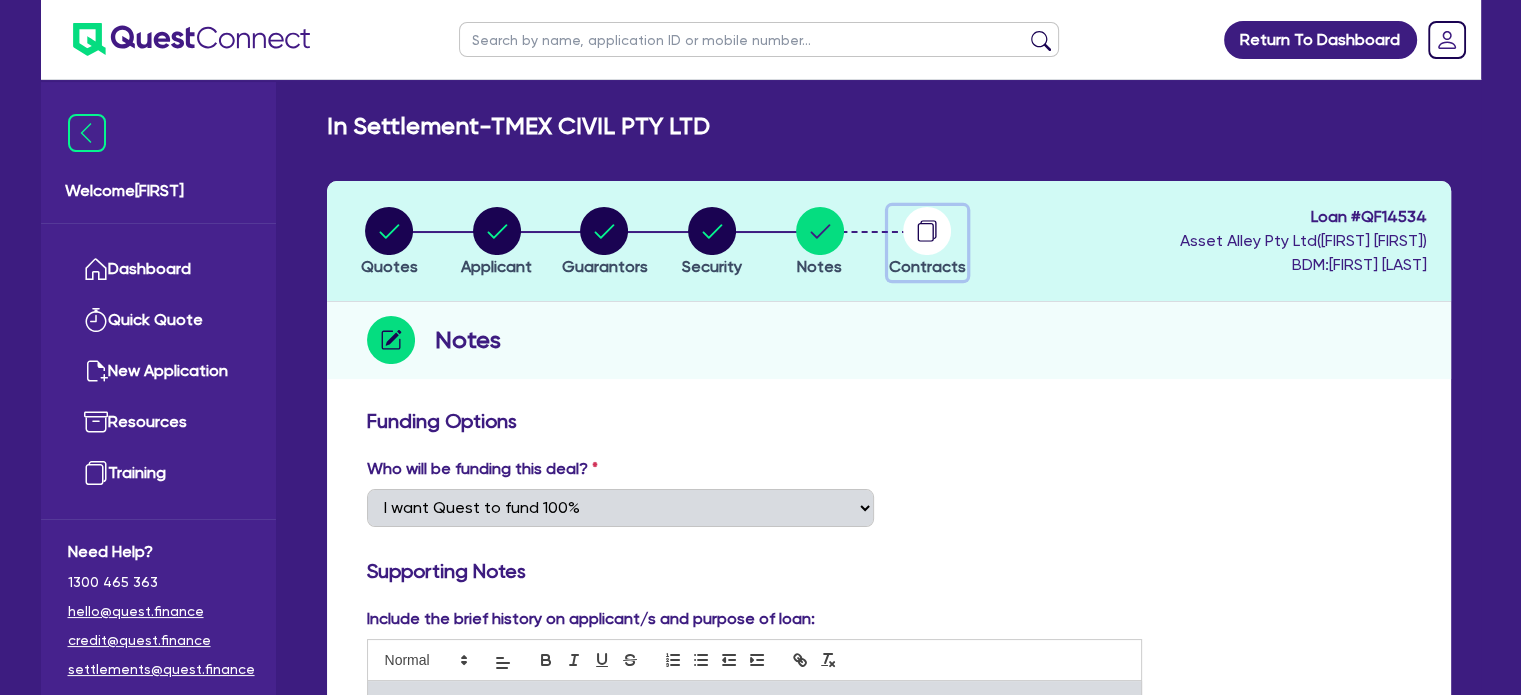 click at bounding box center [929, 229] 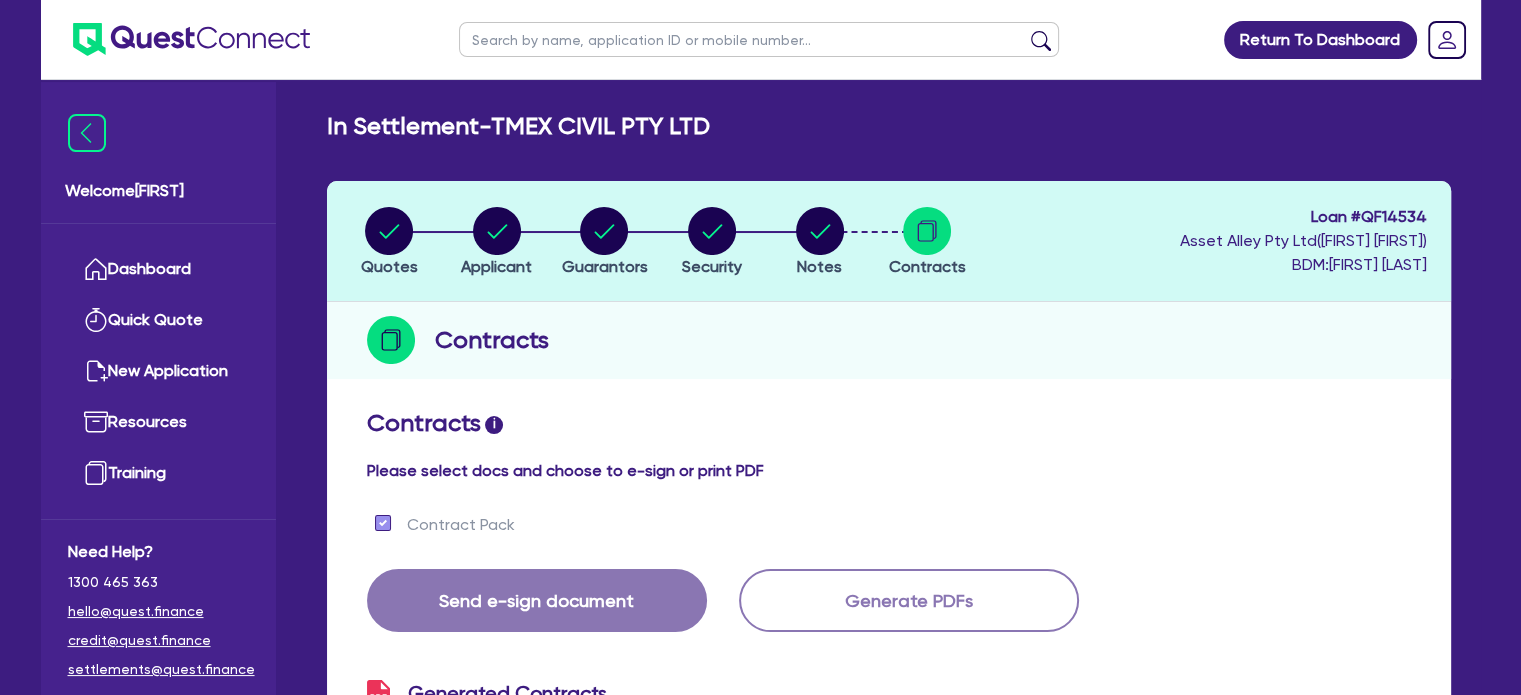 click on "Quotes" at bounding box center [390, 241] 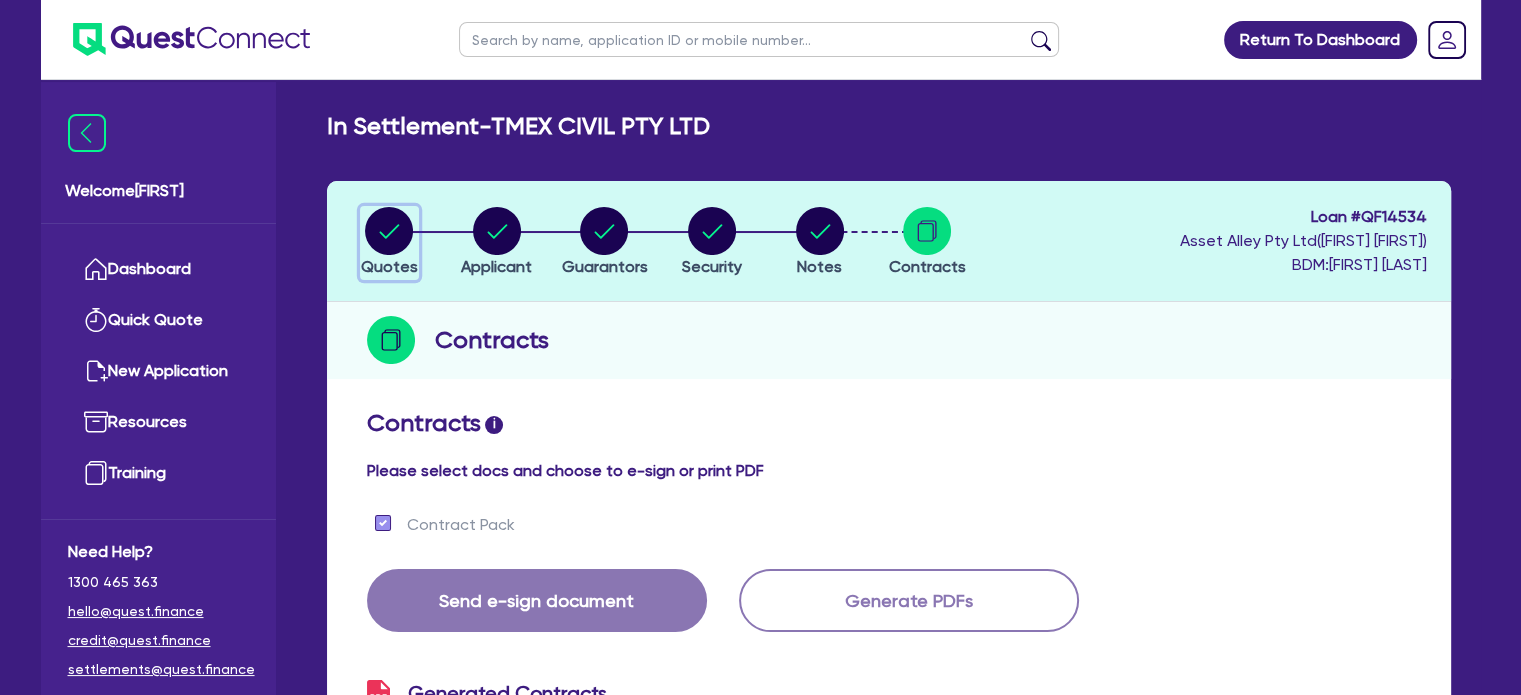 click at bounding box center [389, 231] 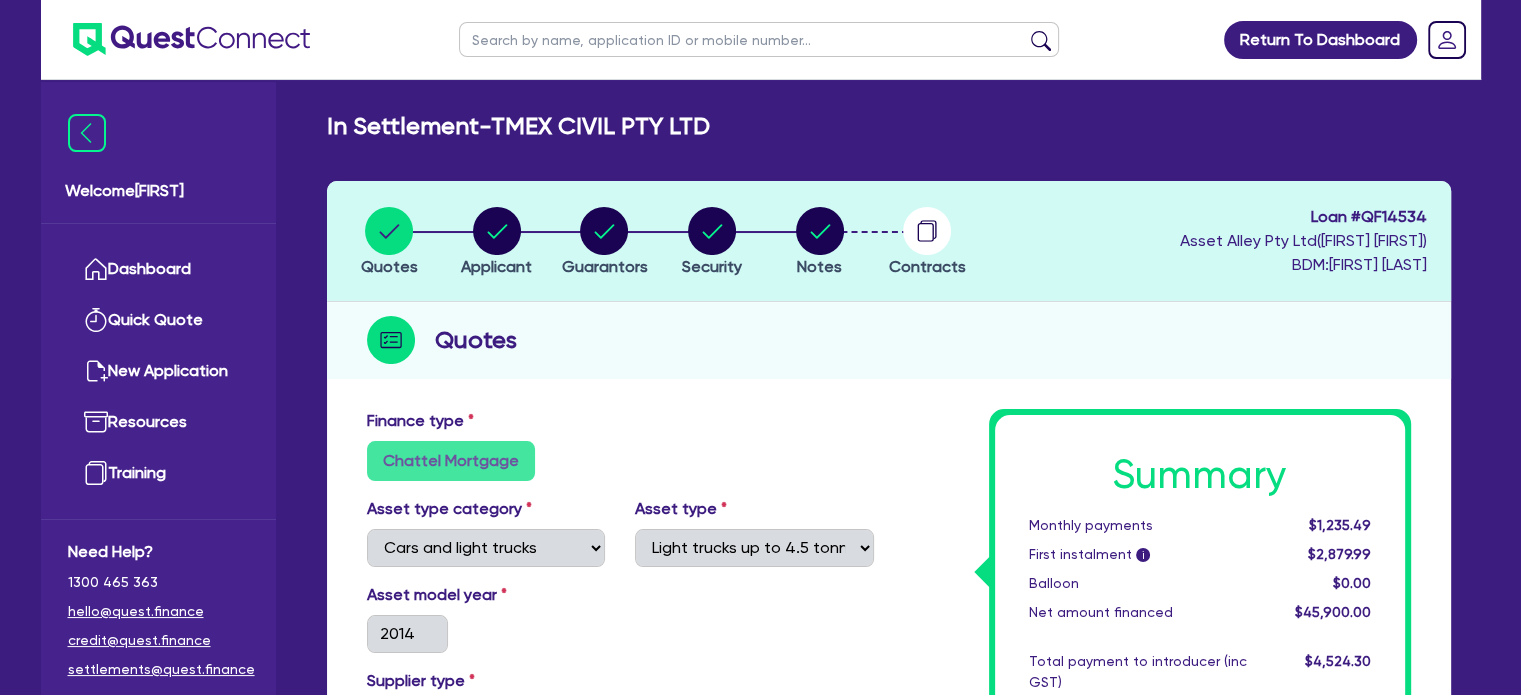 click on "In Settlement  -  TMEX CIVIL PTY LTD" at bounding box center [518, 126] 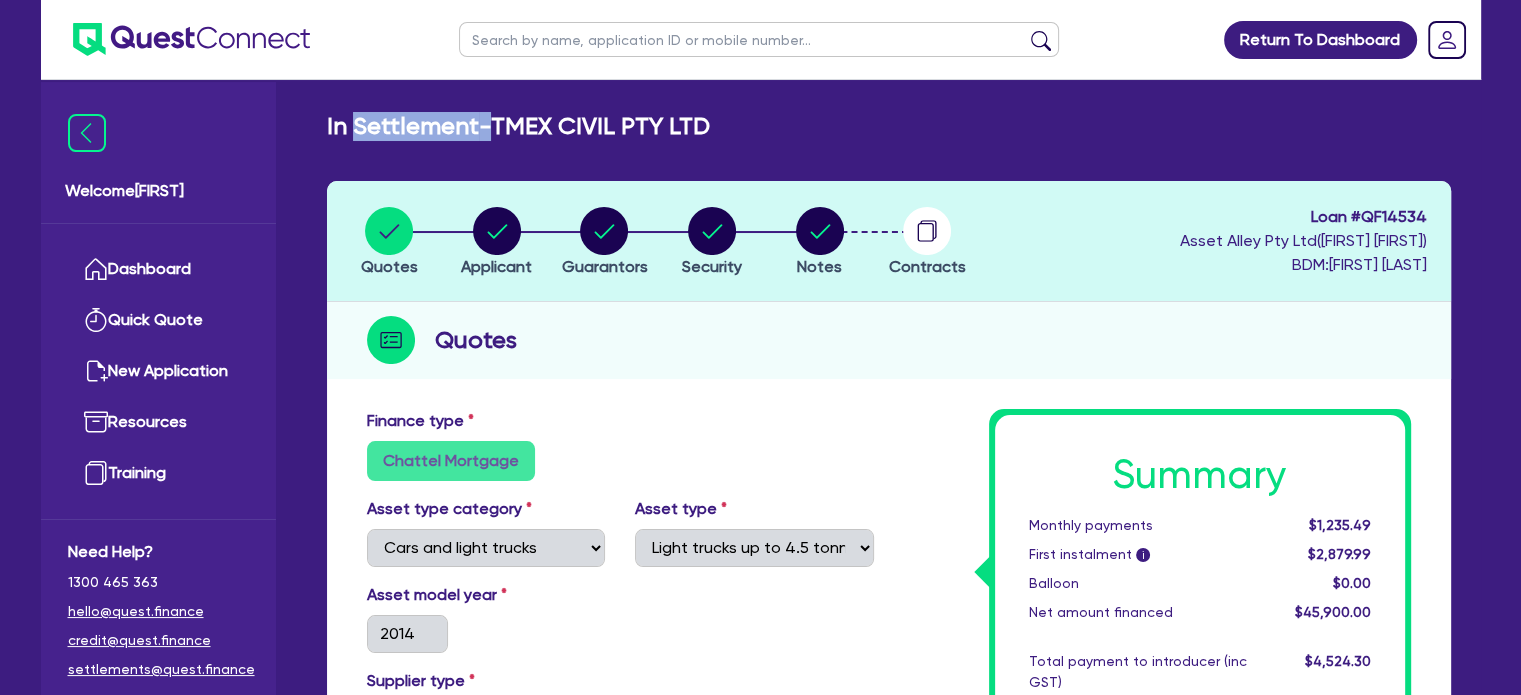 click on "In Settlement  -  TMEX CIVIL PTY LTD" at bounding box center [518, 126] 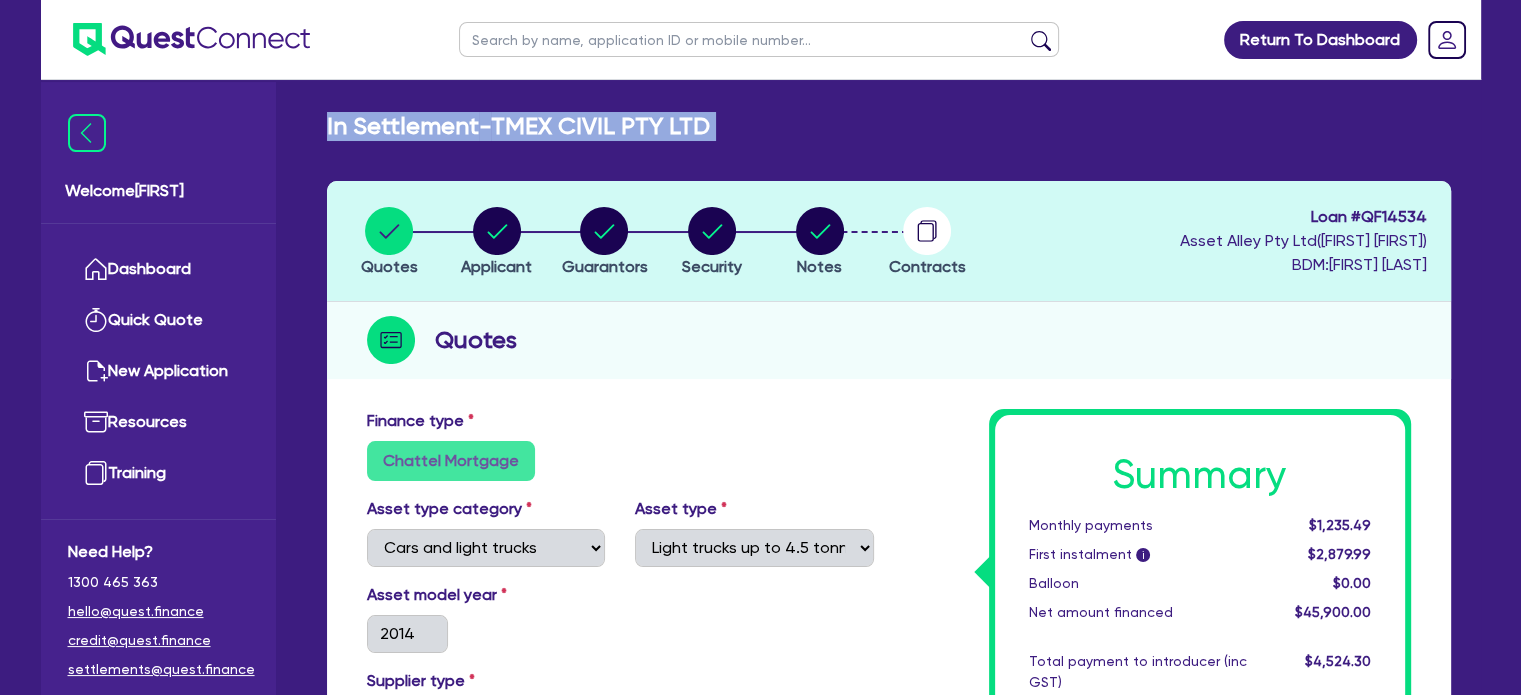 click on "In Settlement  -  TMEX CIVIL PTY LTD" at bounding box center (518, 126) 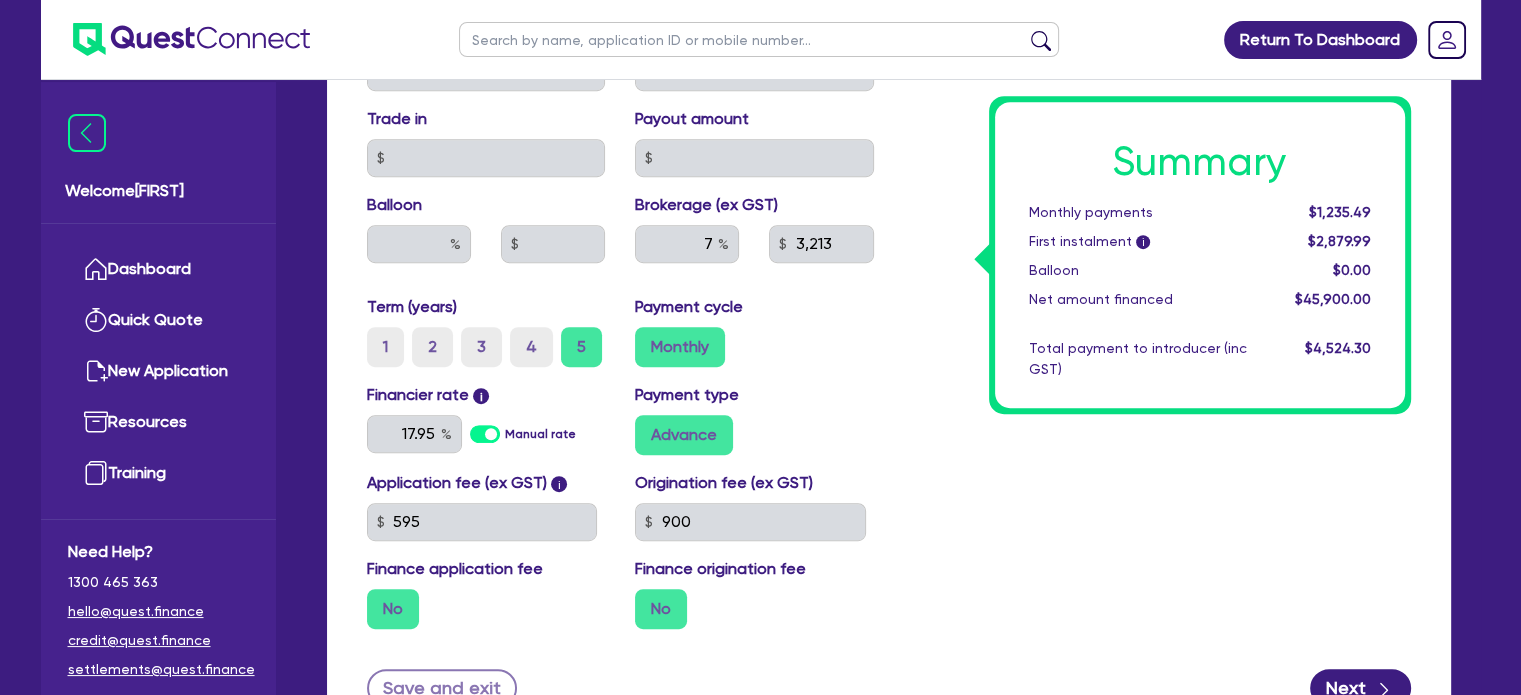 click on "Summary Monthly   payments $1,235.49 First instalment i $2,879.99 Balloon $0.00 Net amount financed $45,900.00 Total payment to introducer (inc GST) $4,524.30" at bounding box center (1157, 60) 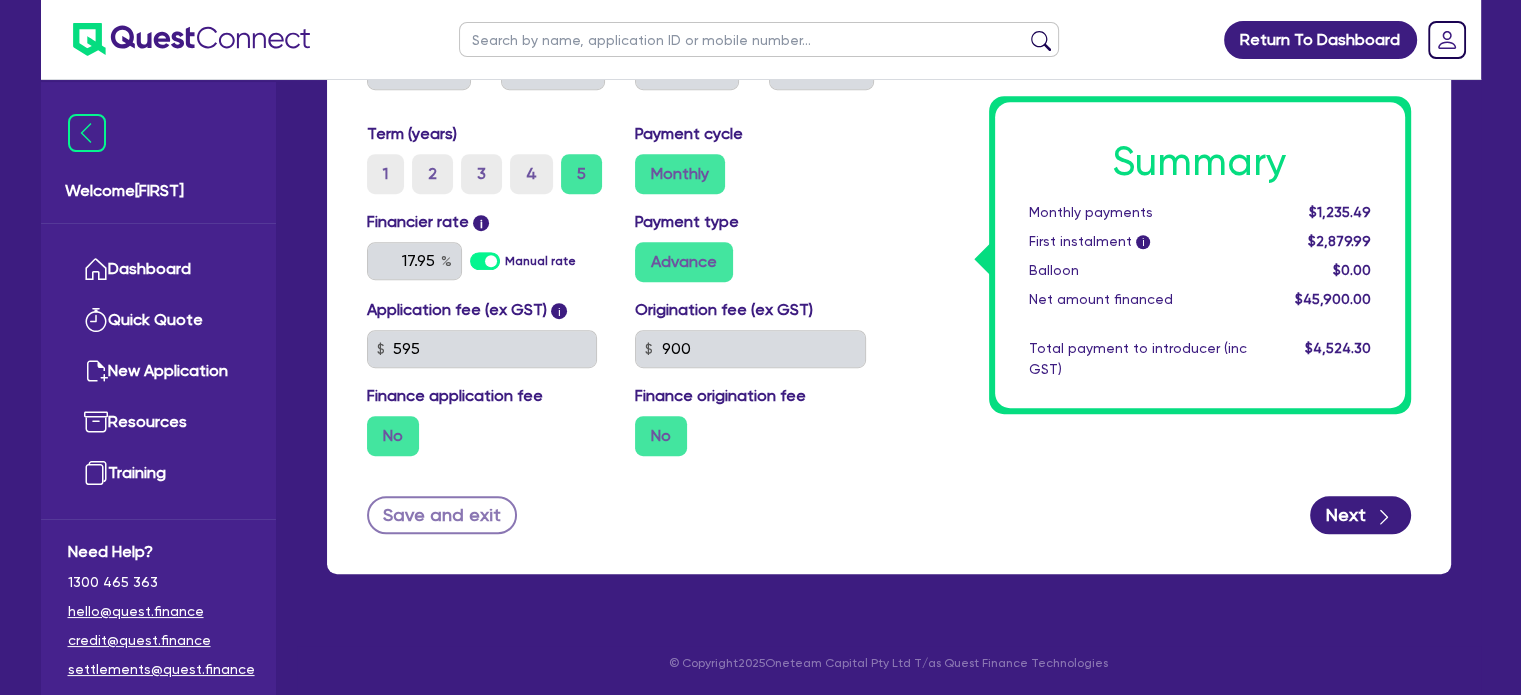 drag, startPoint x: 980, startPoint y: 571, endPoint x: 978, endPoint y: 561, distance: 10.198039 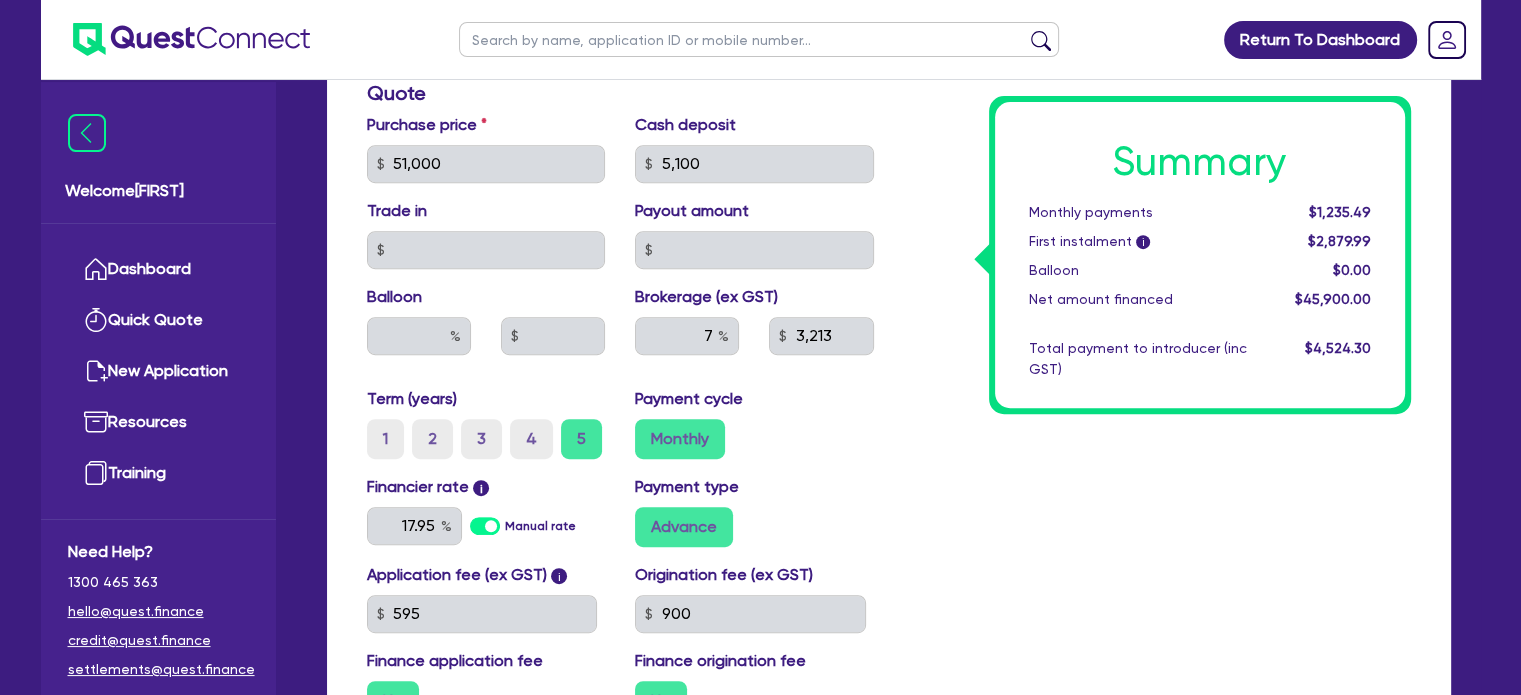 scroll, scrollTop: 0, scrollLeft: 0, axis: both 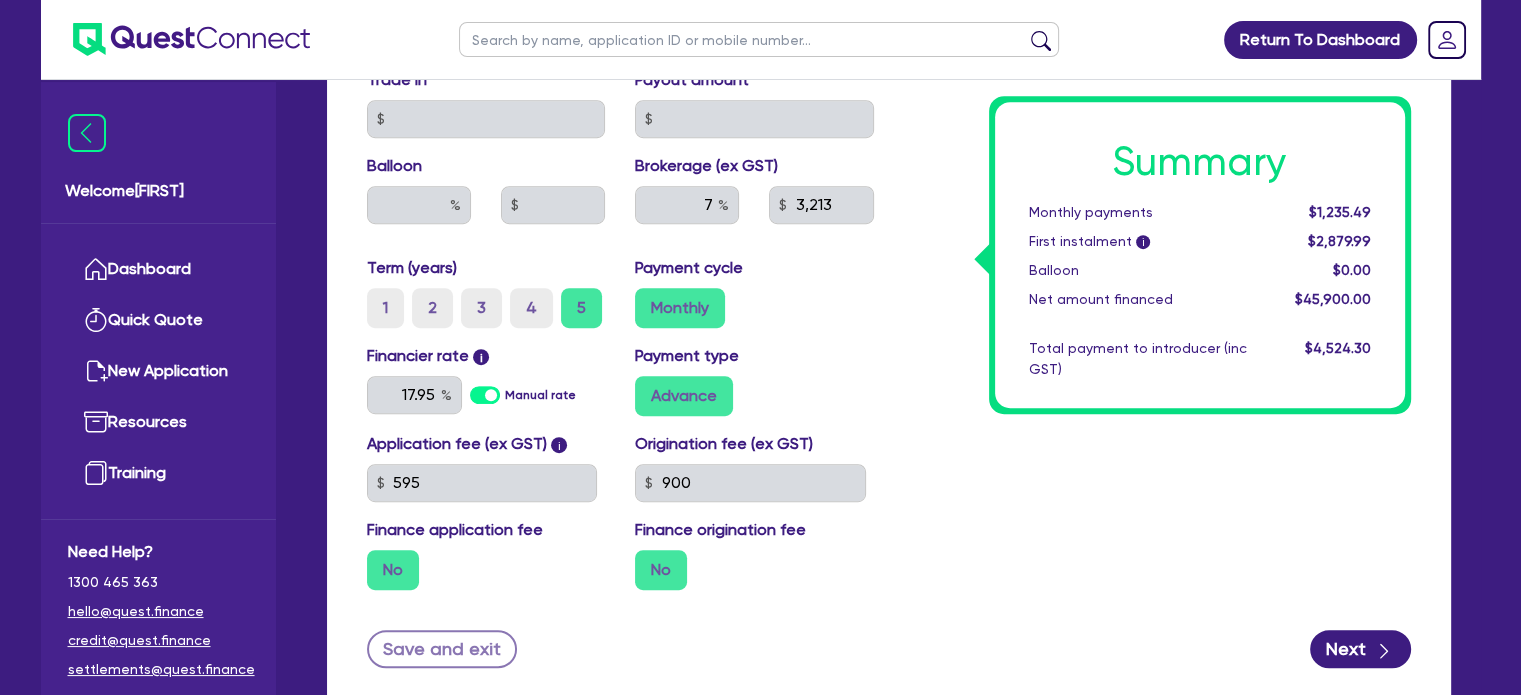 click on "Summary Monthly   payments $1,235.49 First instalment i $2,879.99 Balloon $0.00 Net amount financed $45,900.00 Total payment to introducer (inc GST) $4,524.30" at bounding box center (1157, 21) 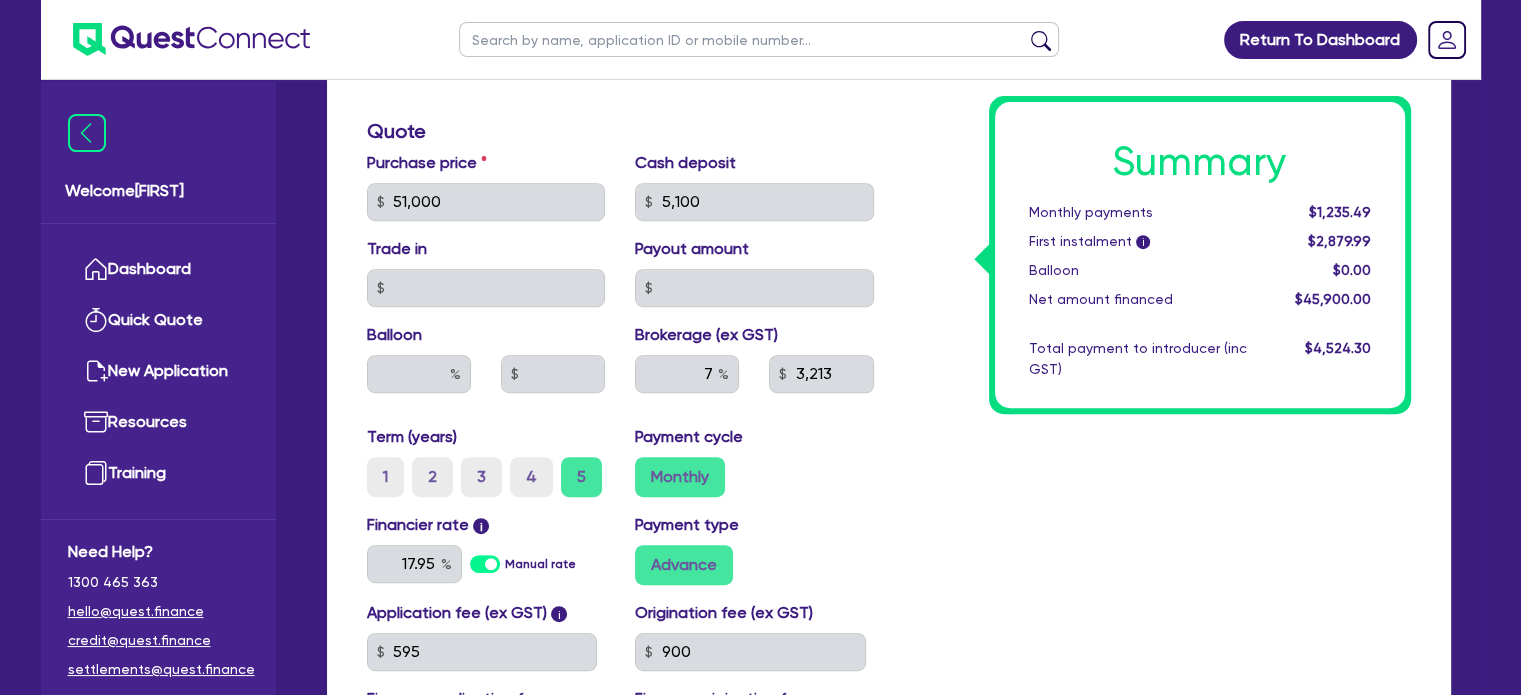 scroll, scrollTop: 797, scrollLeft: 0, axis: vertical 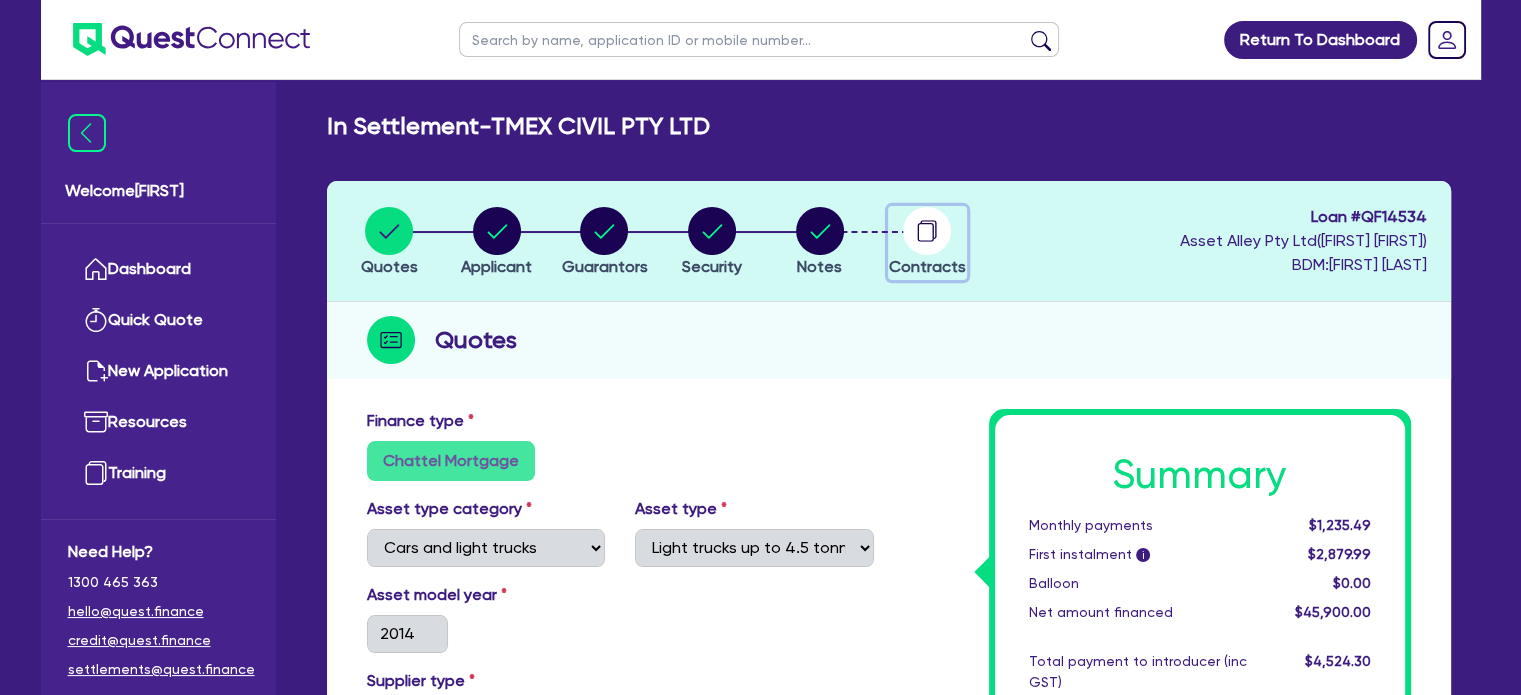 click at bounding box center (927, 231) 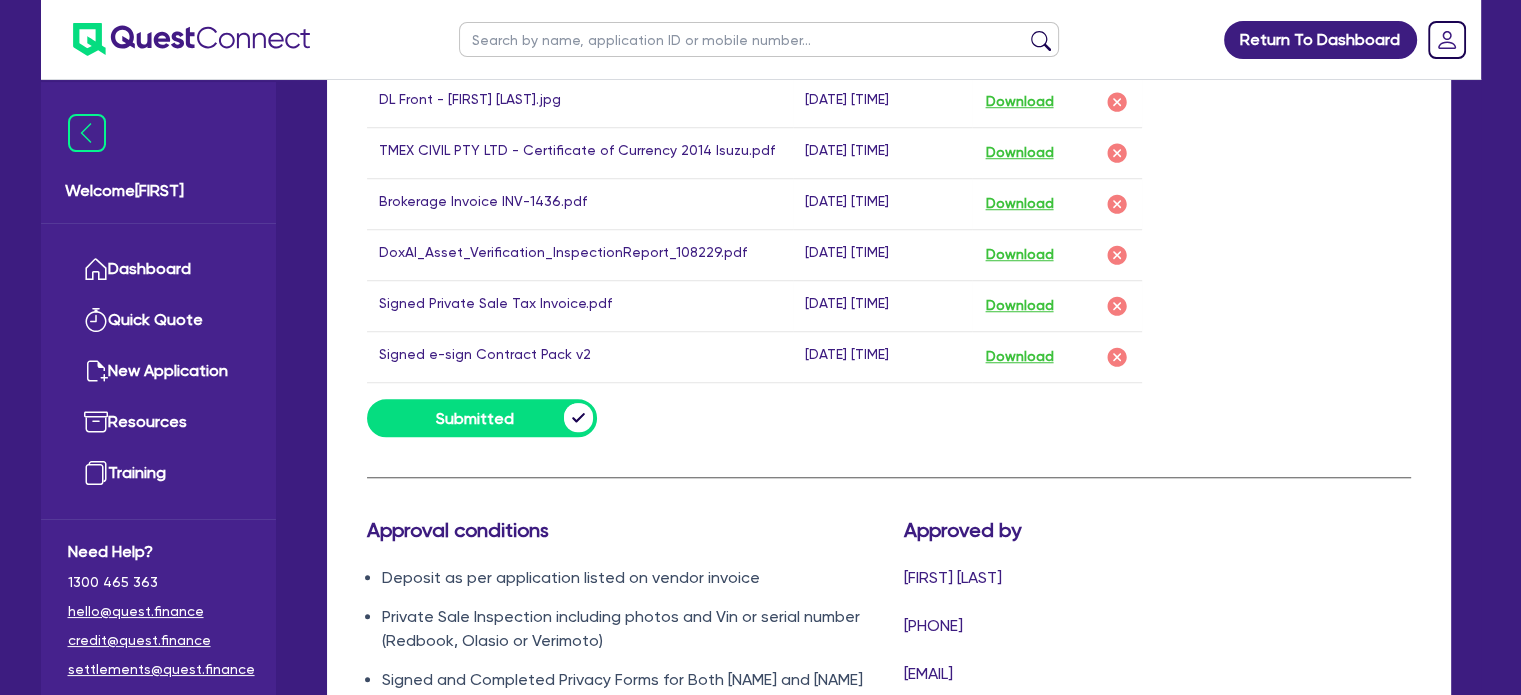 scroll, scrollTop: 0, scrollLeft: 0, axis: both 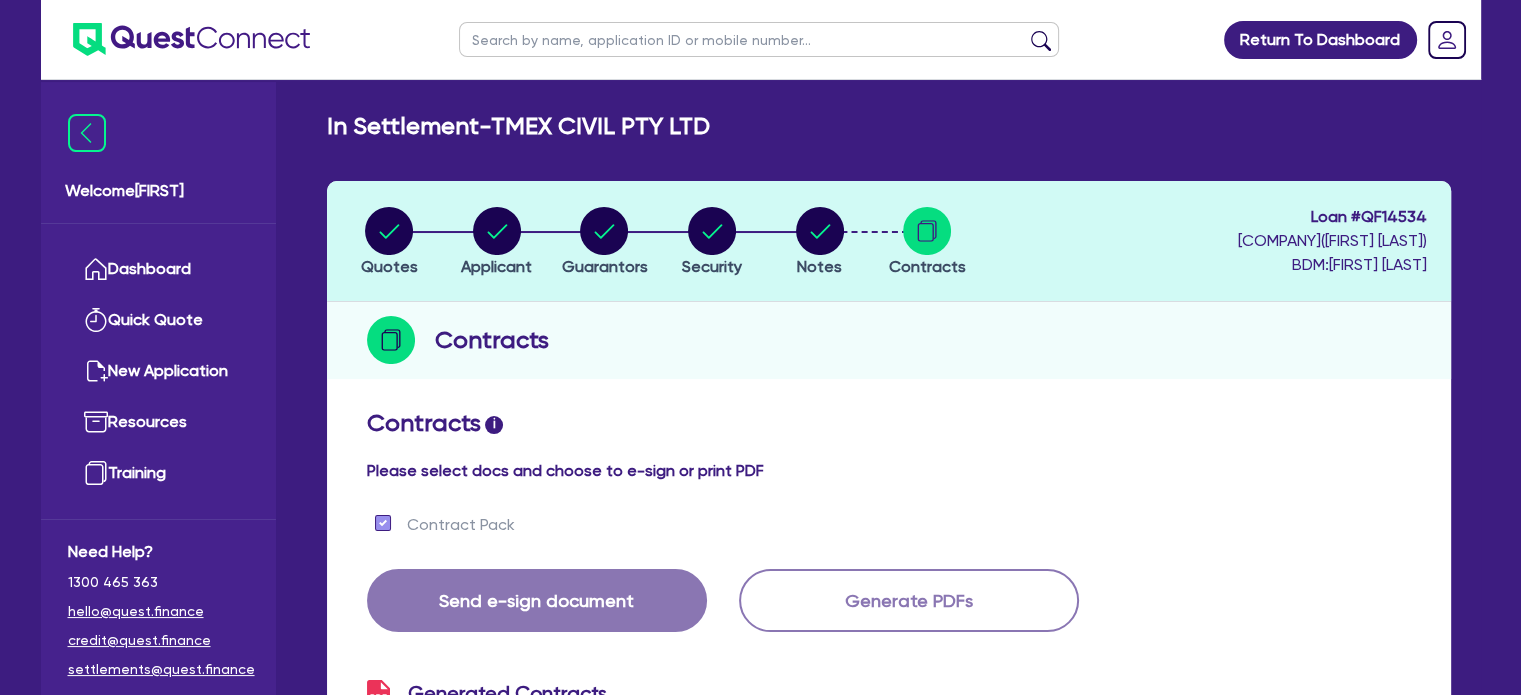 click on "Quotes" at bounding box center (390, 241) 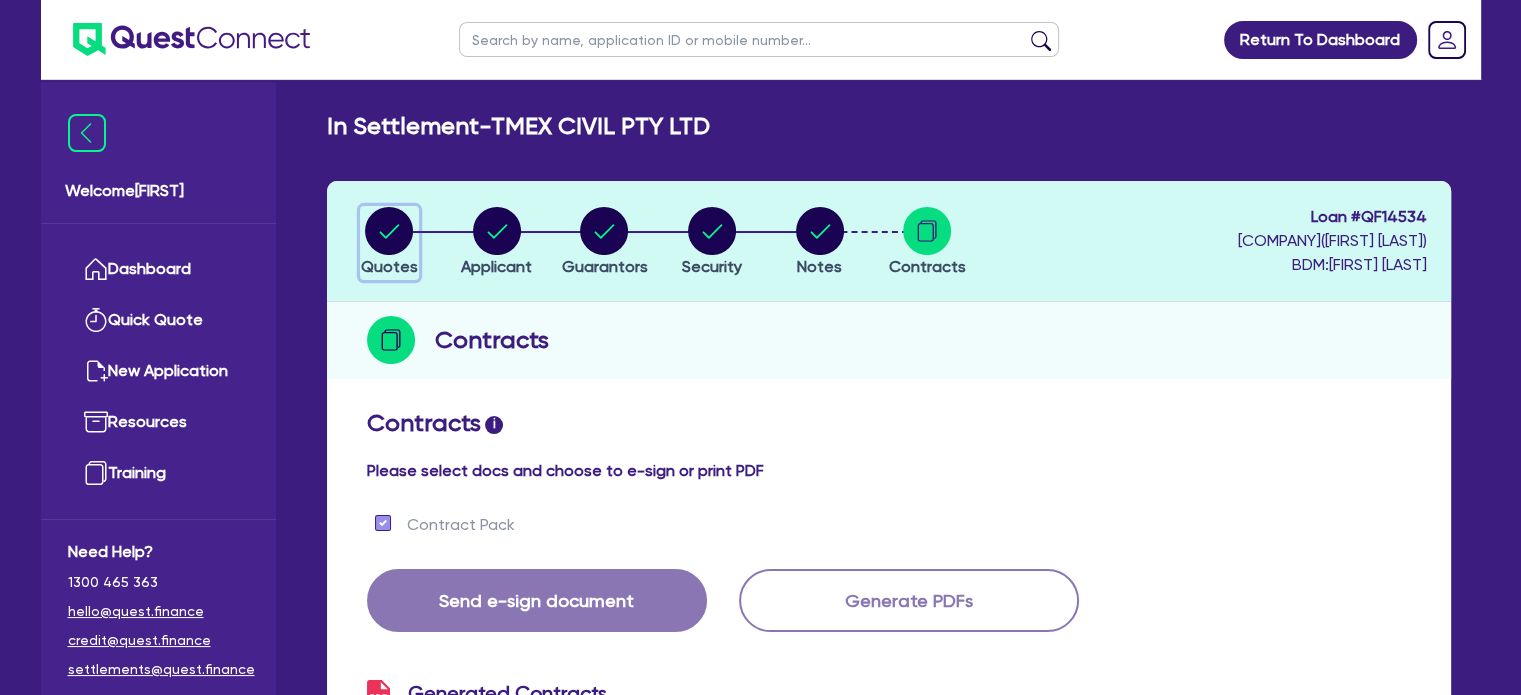 click at bounding box center (389, 231) 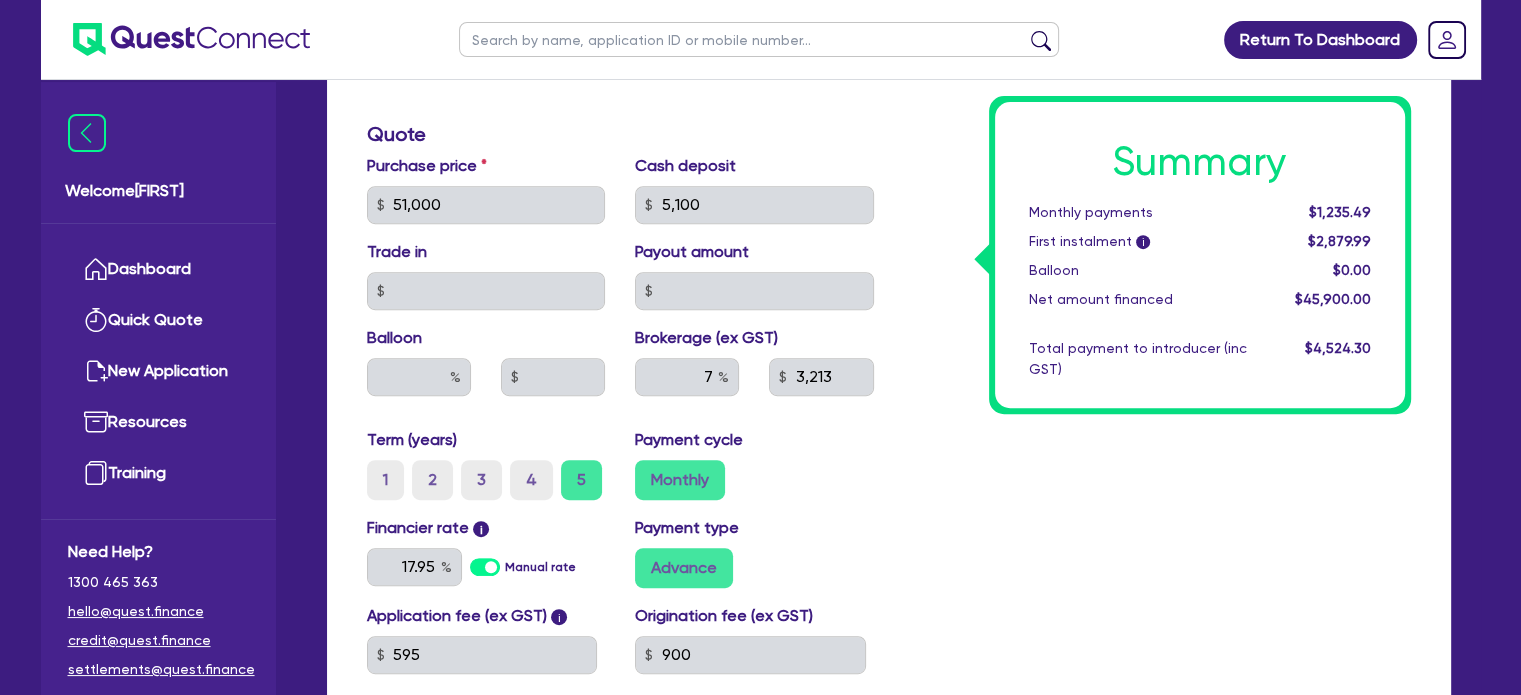 drag, startPoint x: 970, startPoint y: 459, endPoint x: 966, endPoint y: 444, distance: 15.524175 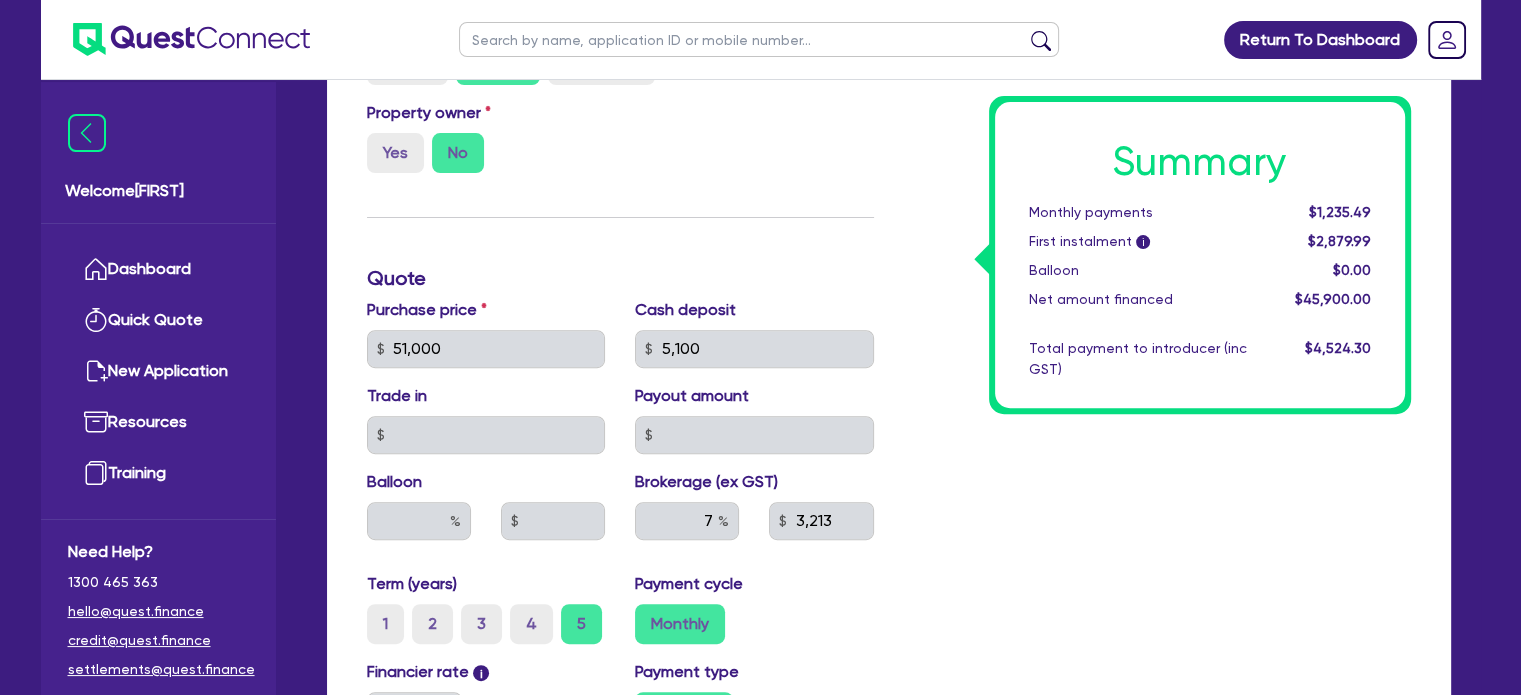 drag, startPoint x: 946, startPoint y: 459, endPoint x: 944, endPoint y: 444, distance: 15.132746 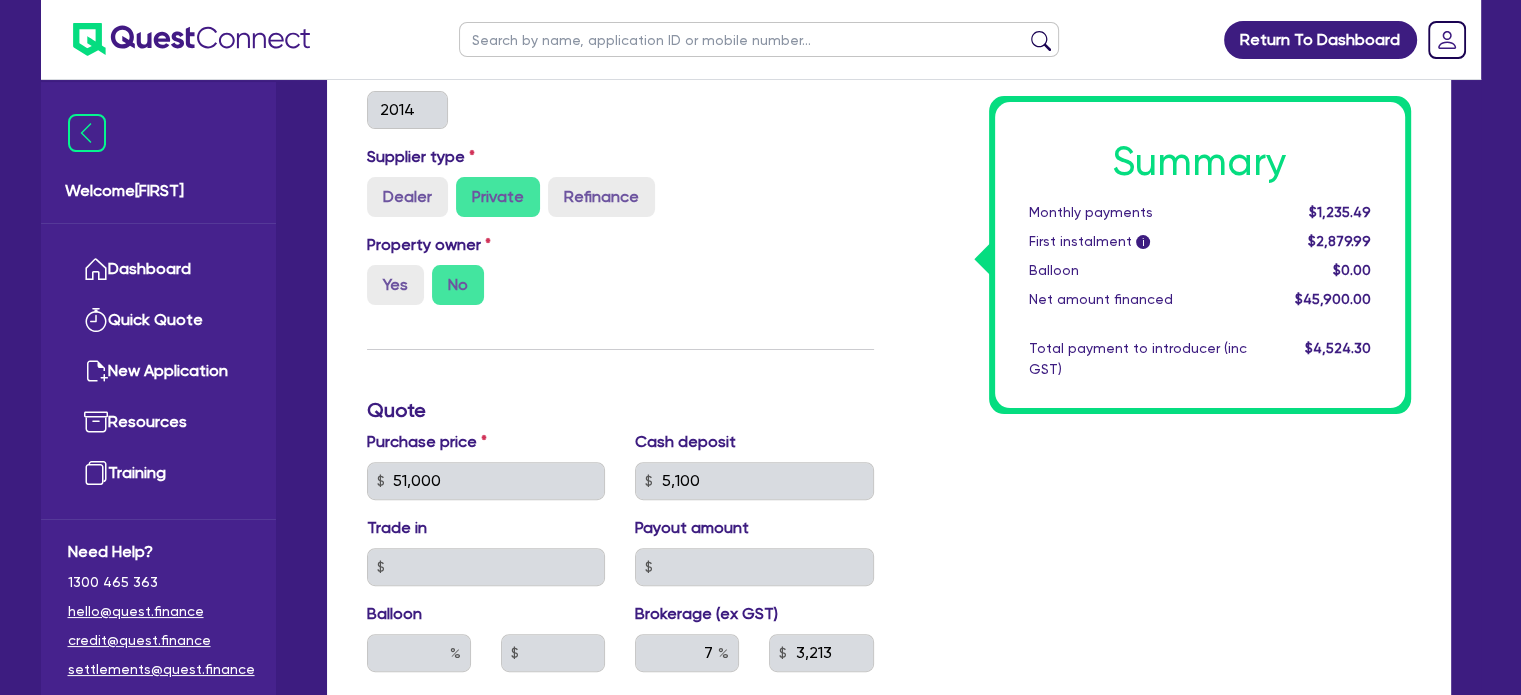drag, startPoint x: 914, startPoint y: 450, endPoint x: 914, endPoint y: 437, distance: 13 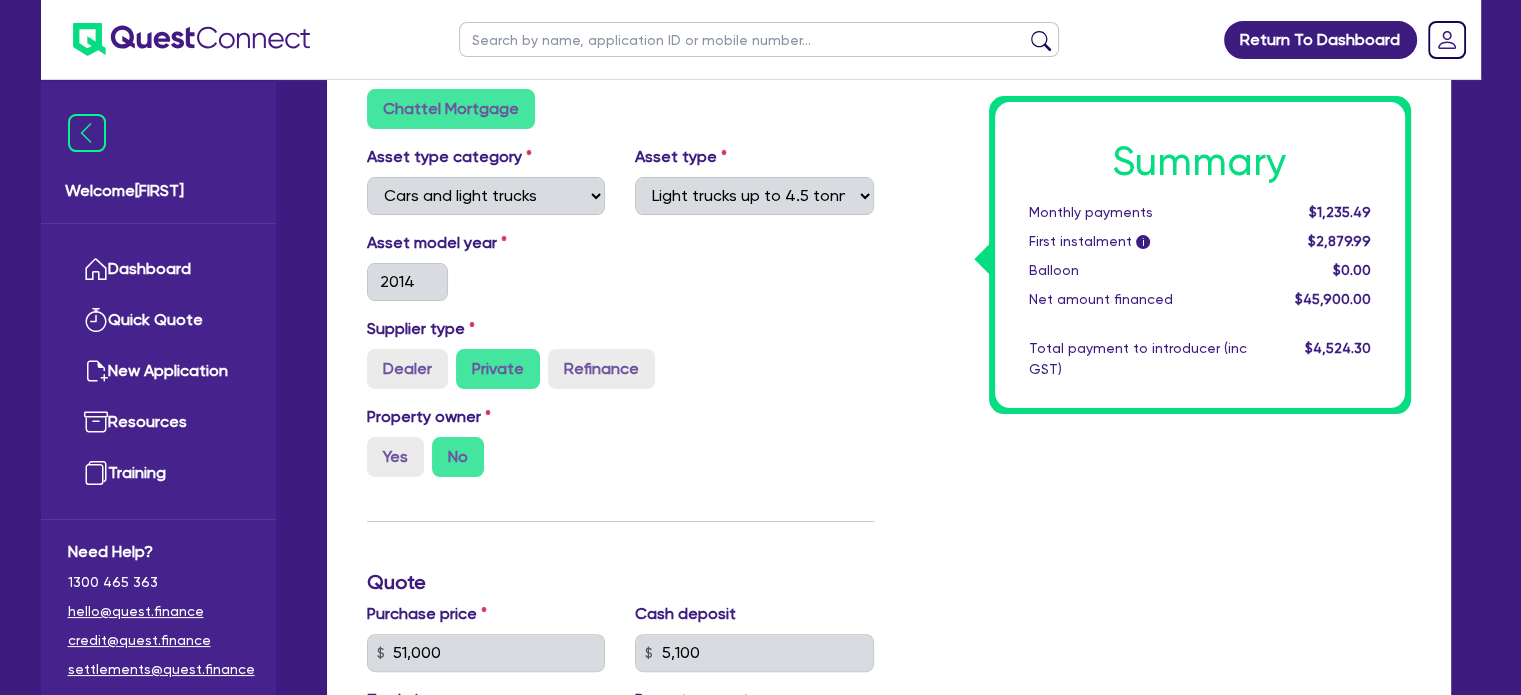 scroll, scrollTop: 341, scrollLeft: 0, axis: vertical 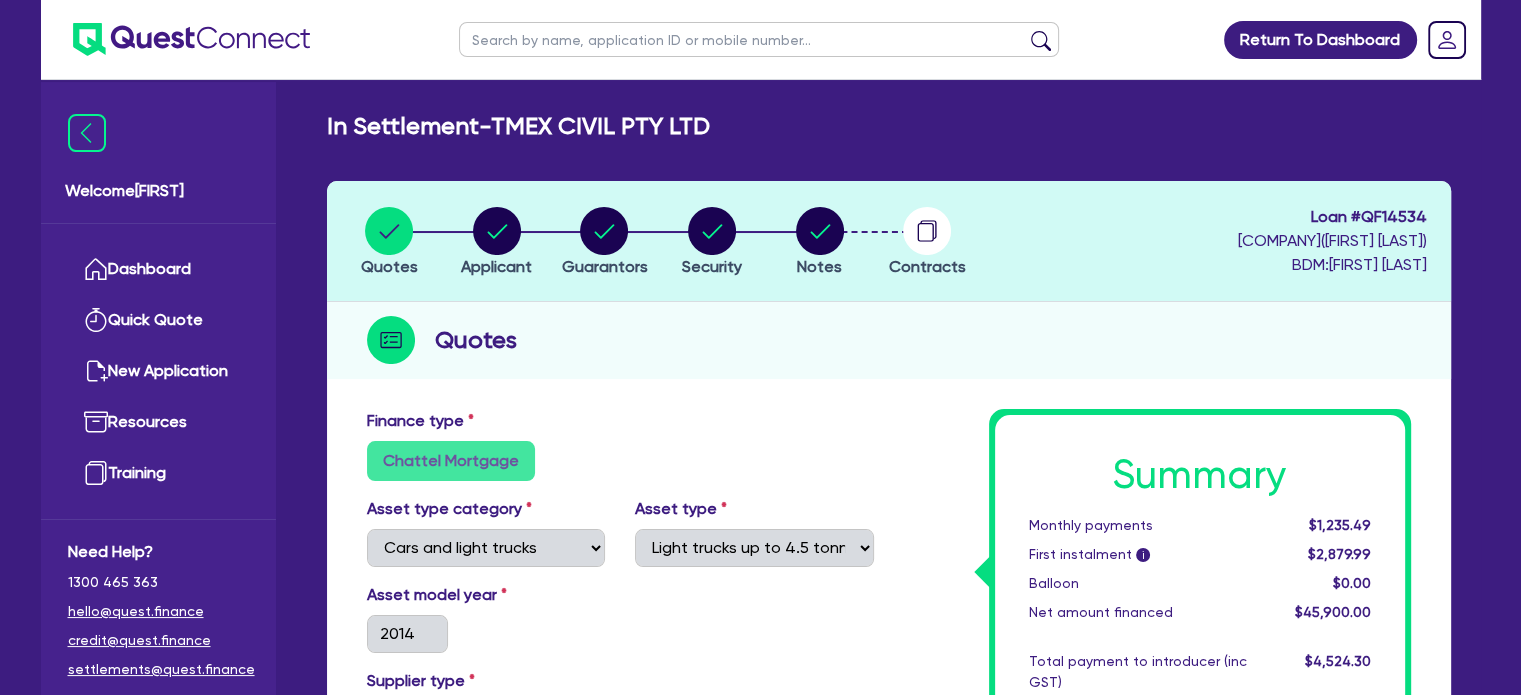 click on "Quotes
Applicant
Guarantors
Security
Notes
Contracts Loan #  QF14534 Asset Alley Pty Ltd  ( Elias   Dib ) BDM:  Harry Klimis Quotes Finance type Chattel Mortgage Asset type category Select Cars and light trucks Primary assets Secondary assets Tertiary assets Asset type Select Passenger vehicles Vans and utes Light trucks up to 4.5 tonne Asset model year 2014 Supplier type Dealer Private Refinance Property owner Yes No Quote Purchase price 51,000 Cash deposit 5,100 Trade in Payout amount Balloon Brokerage (ex GST) 7 3,213 Term (years) 1 2 3 4 5 Payment cycle Monthly Financier rate i 17.95   Manual rate Payment type Advance Application fee (ex GST) i 595 Origination fee (ex GST) 900 Finance application fee No Finance origination fee No Summary Monthly   payments $1,235.49 First instalment i $2,879.99 Balloon $0.00 Net amount financed $45,900.00 $4,524.30" at bounding box center (889, 930) 